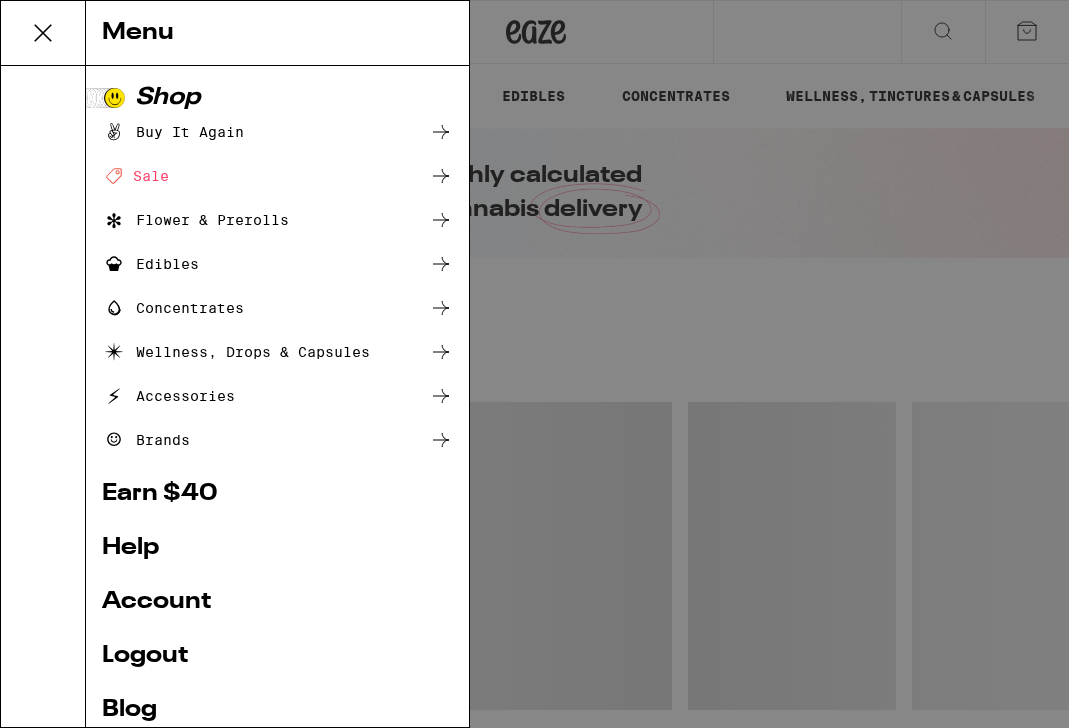 scroll, scrollTop: 0, scrollLeft: 0, axis: both 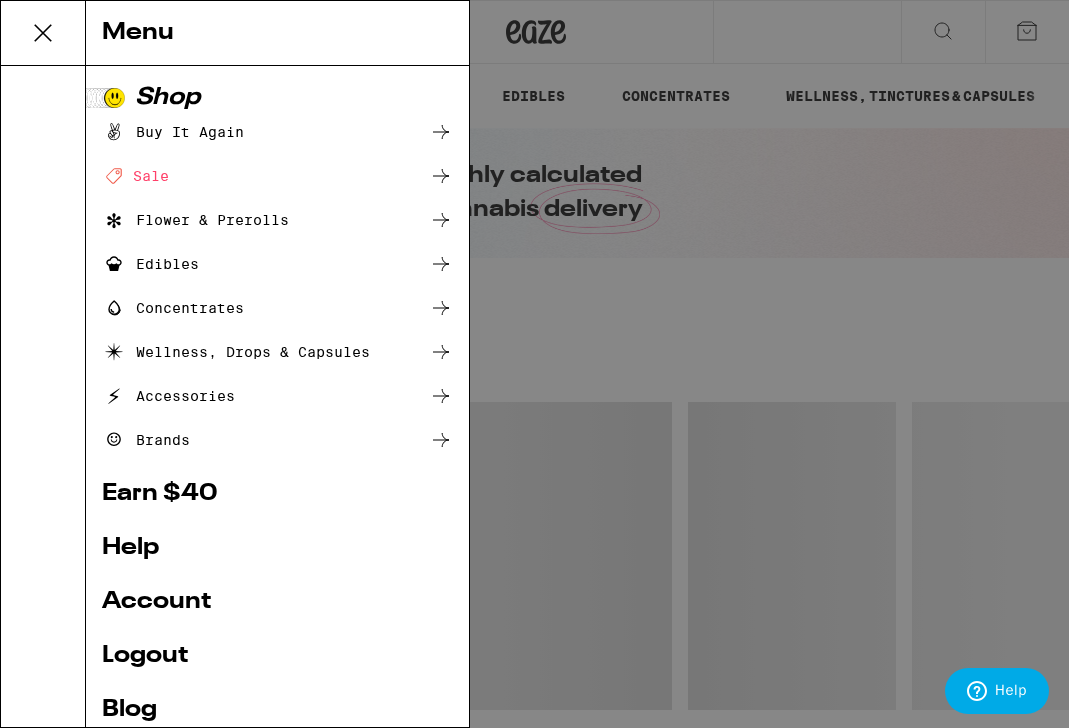 click 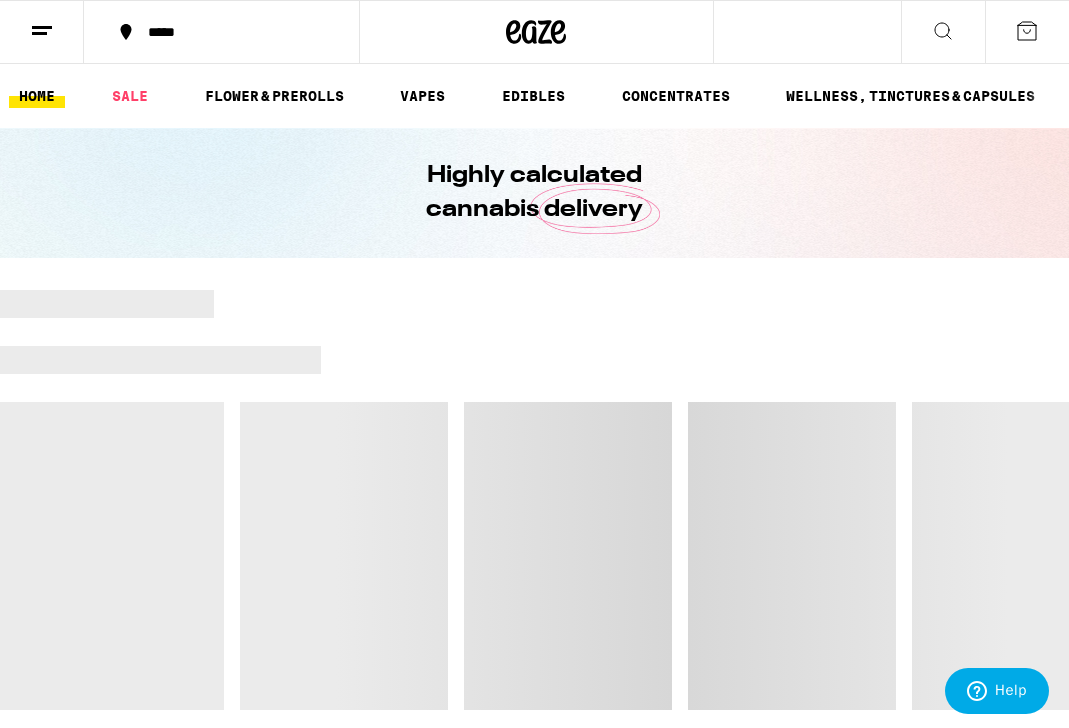 scroll, scrollTop: 0, scrollLeft: 0, axis: both 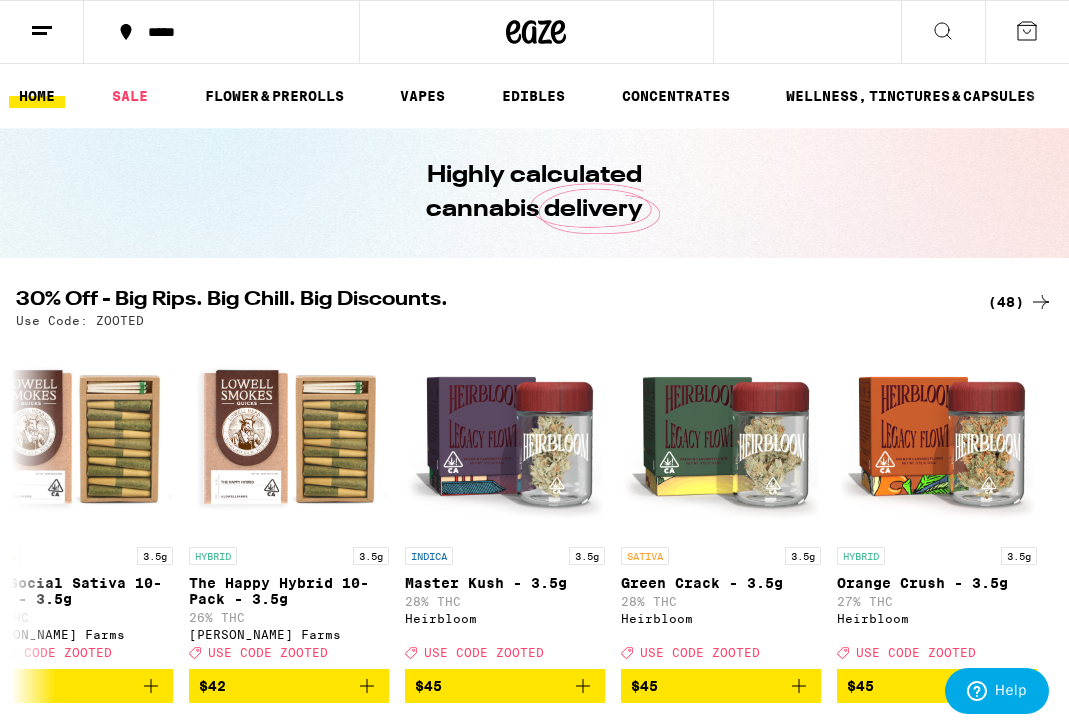 click on "(48)" at bounding box center [1020, 302] 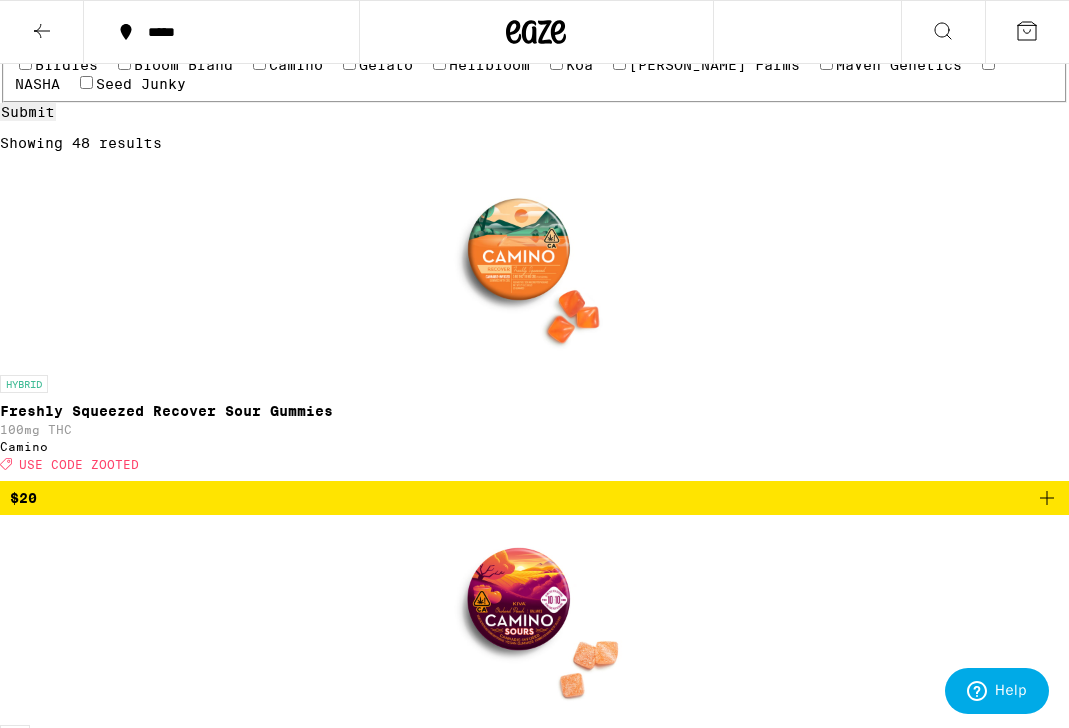 scroll, scrollTop: 377, scrollLeft: 0, axis: vertical 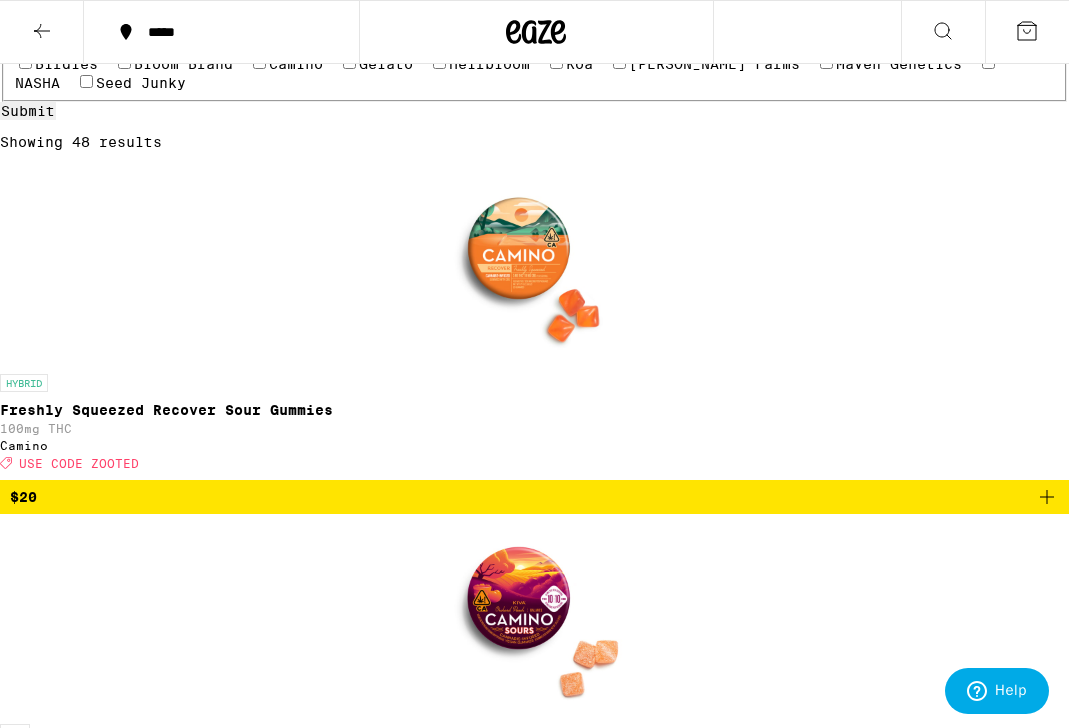 click on "Vaporizers" at bounding box center (530, -53) 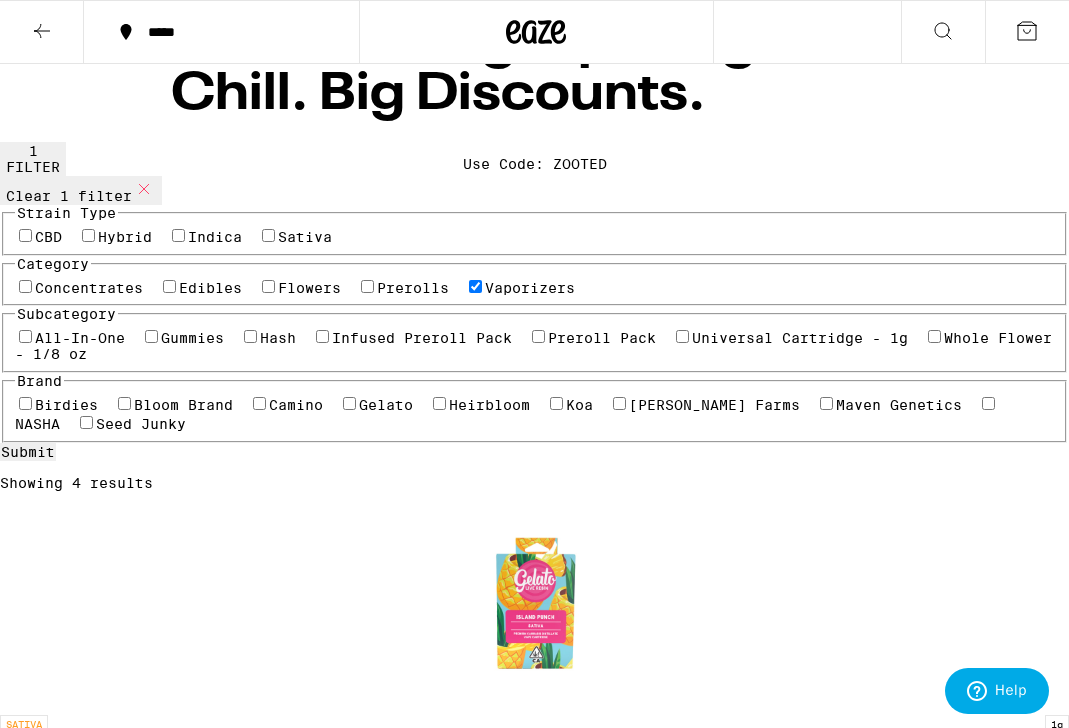 scroll, scrollTop: 0, scrollLeft: 0, axis: both 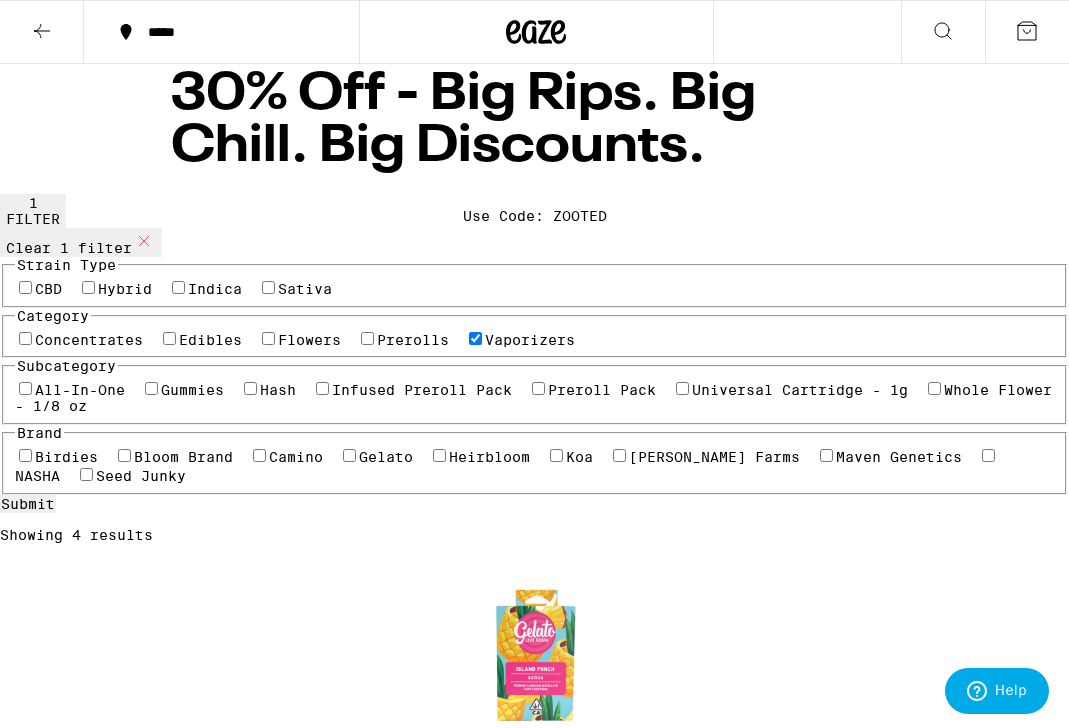click 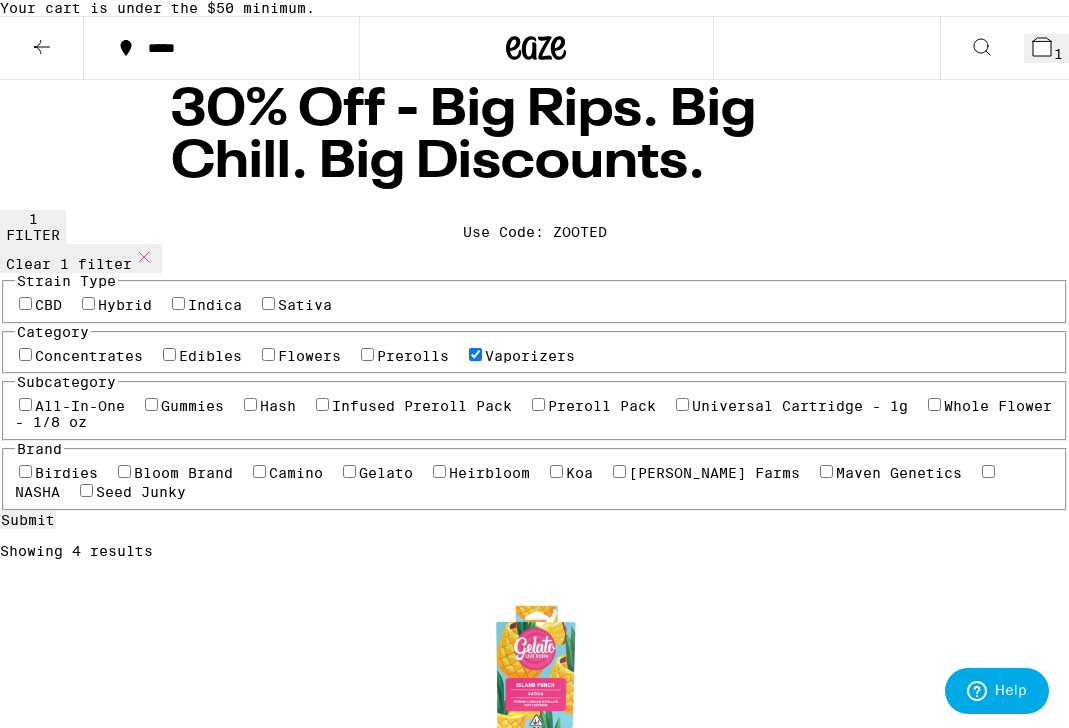 click 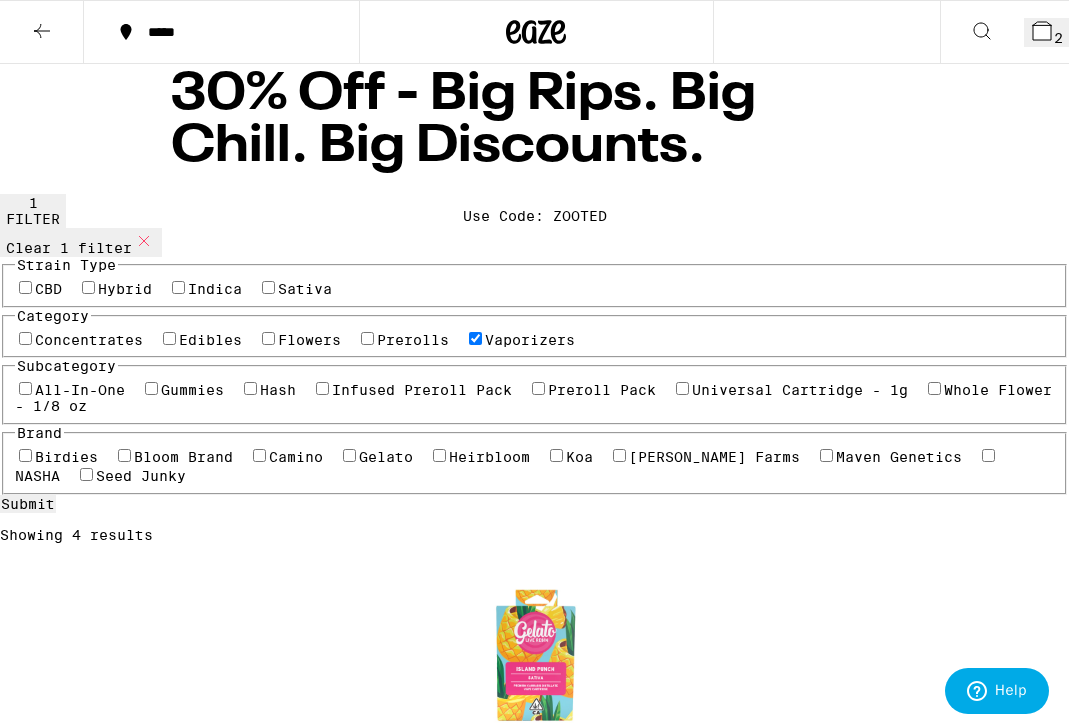 click on "Prerolls" at bounding box center [413, 340] 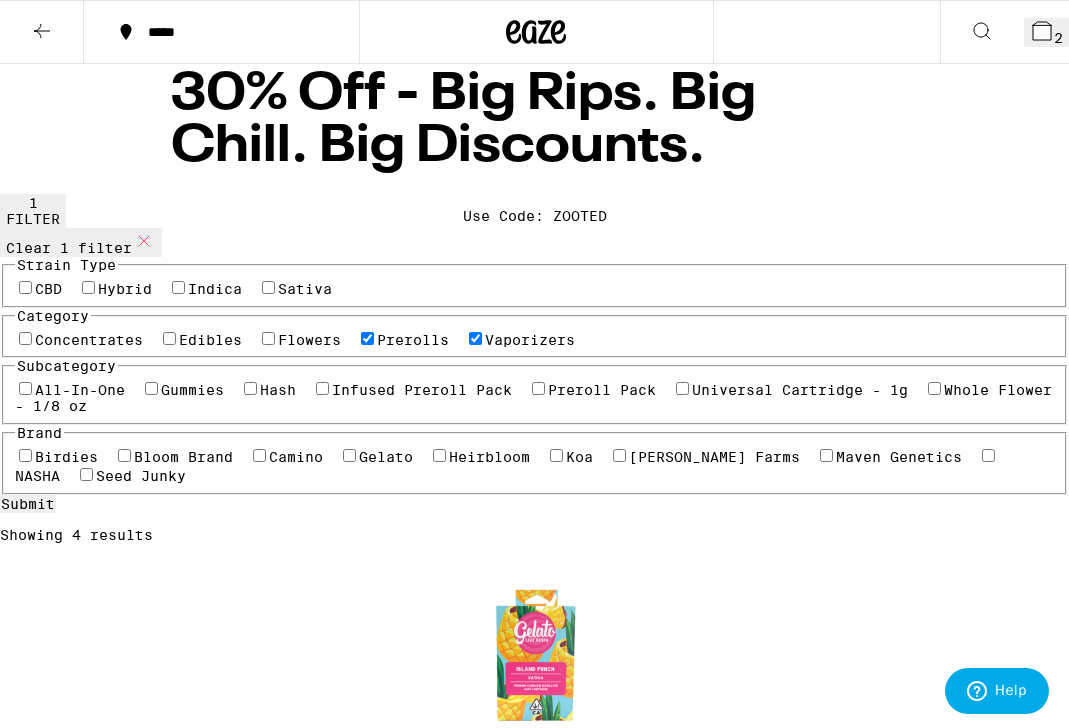 checkbox on "true" 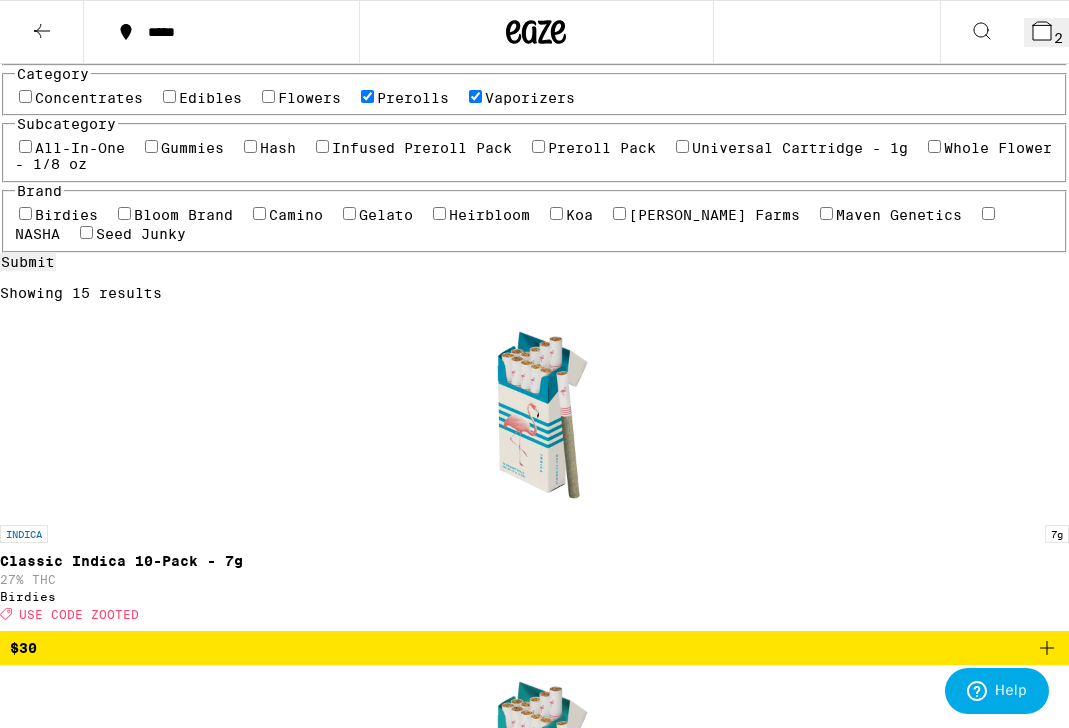 scroll, scrollTop: 241, scrollLeft: 0, axis: vertical 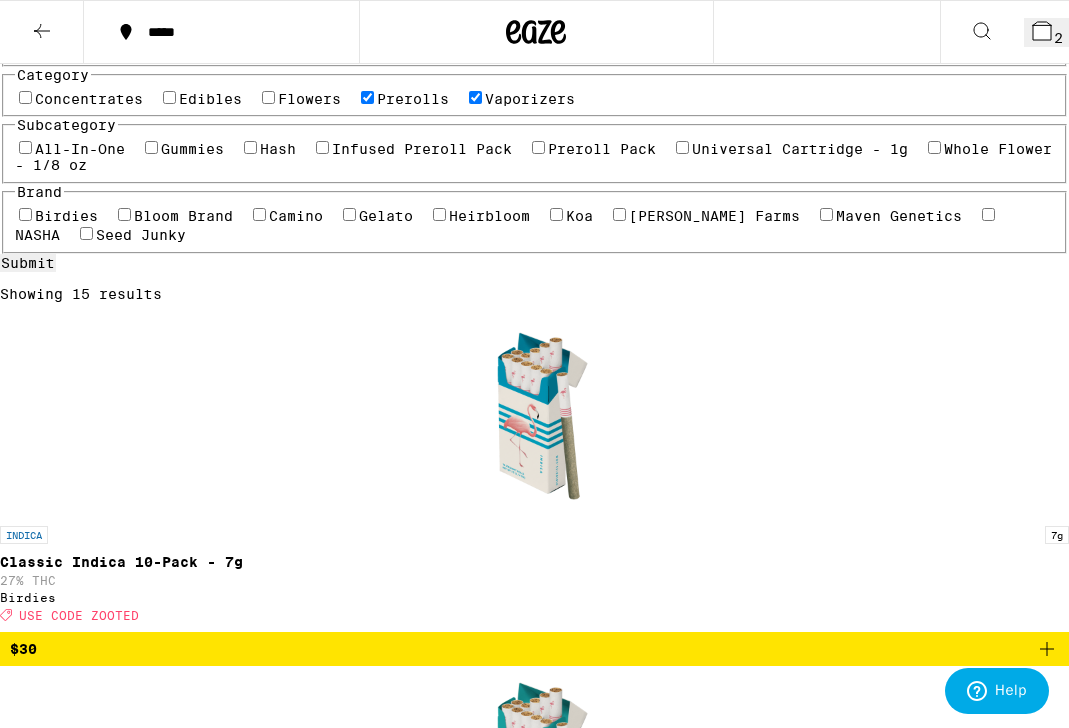 click on "Vaporizers" at bounding box center [530, 99] 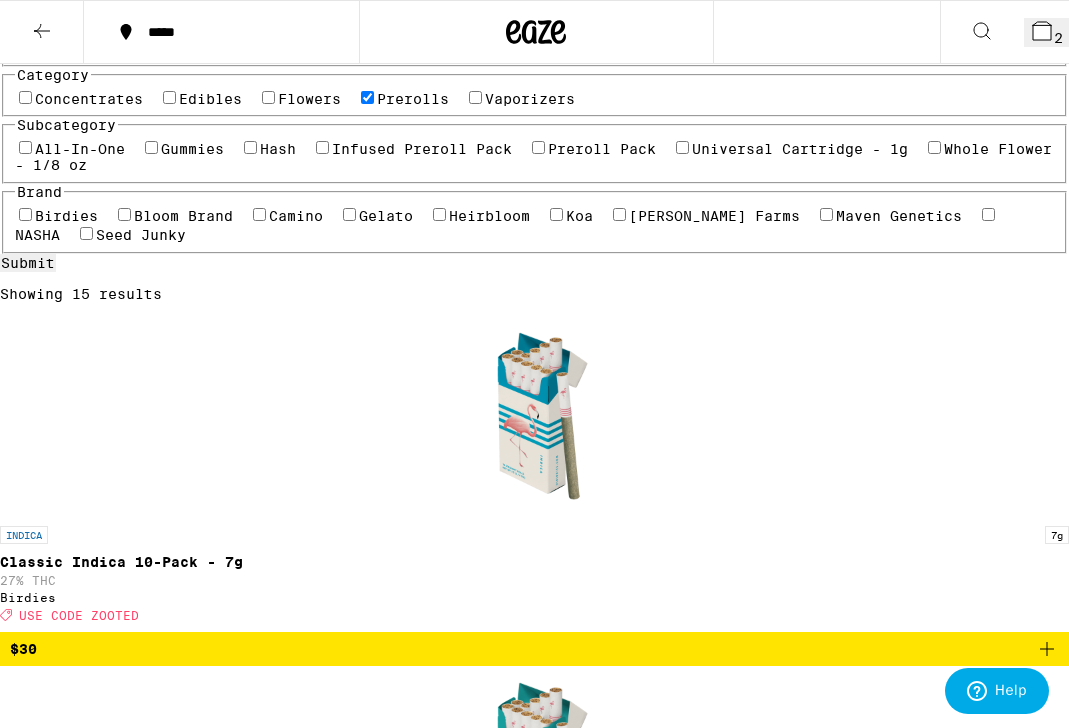 checkbox on "false" 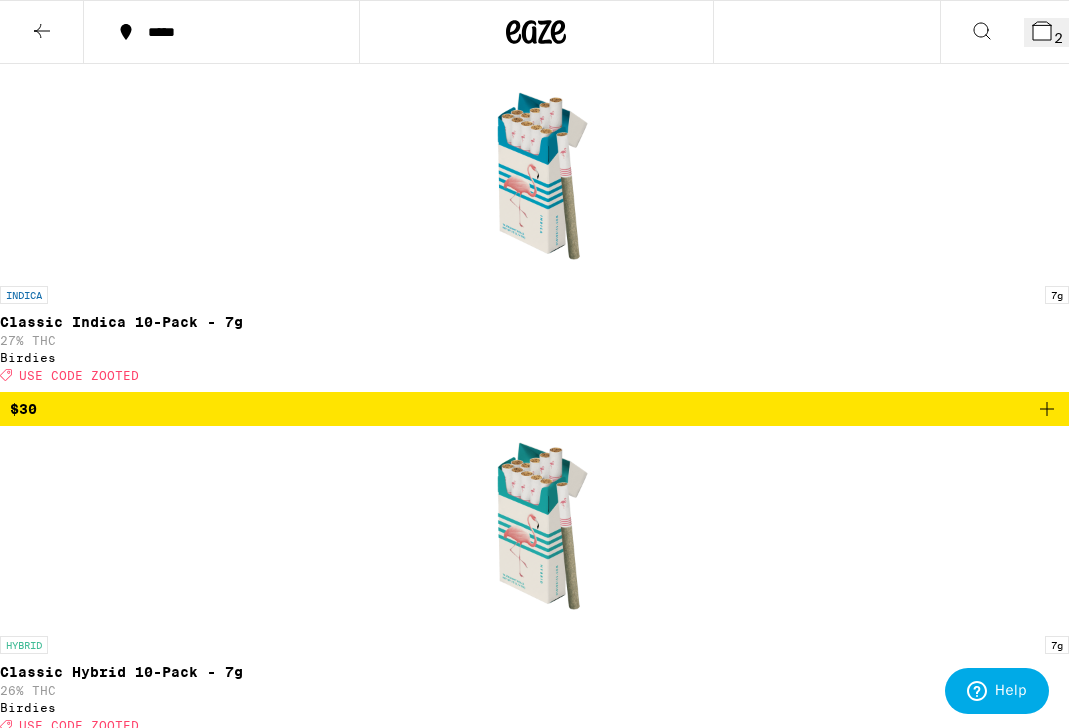 scroll, scrollTop: 402, scrollLeft: 0, axis: vertical 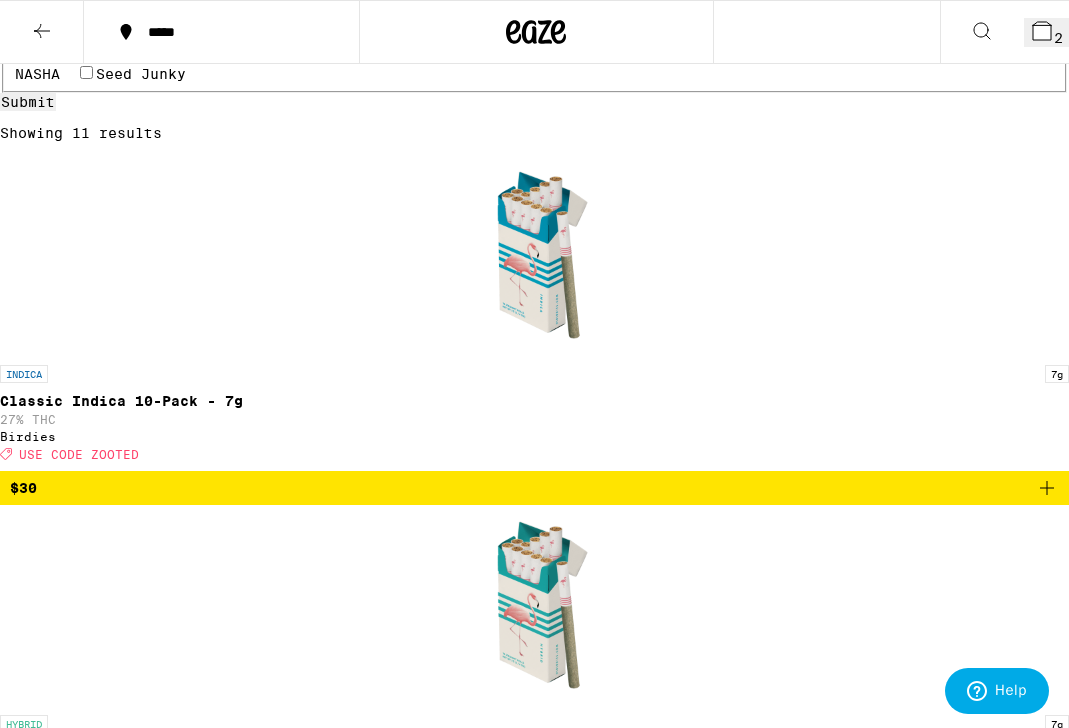 click on "Prerolls" at bounding box center [413, -62] 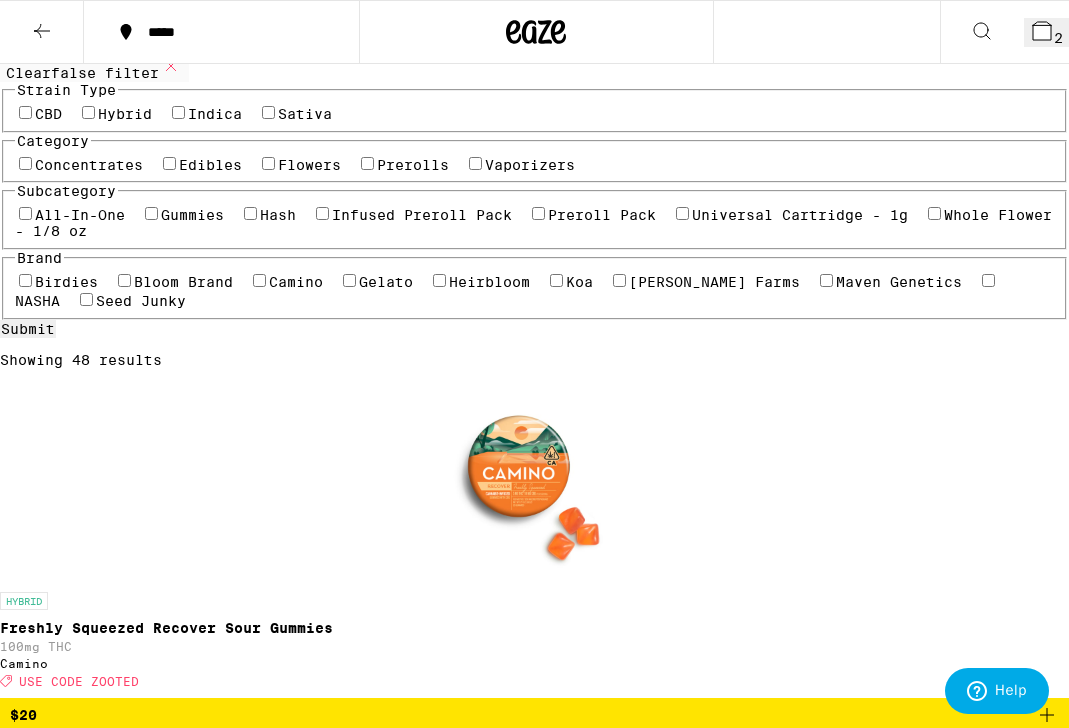 scroll, scrollTop: 0, scrollLeft: 0, axis: both 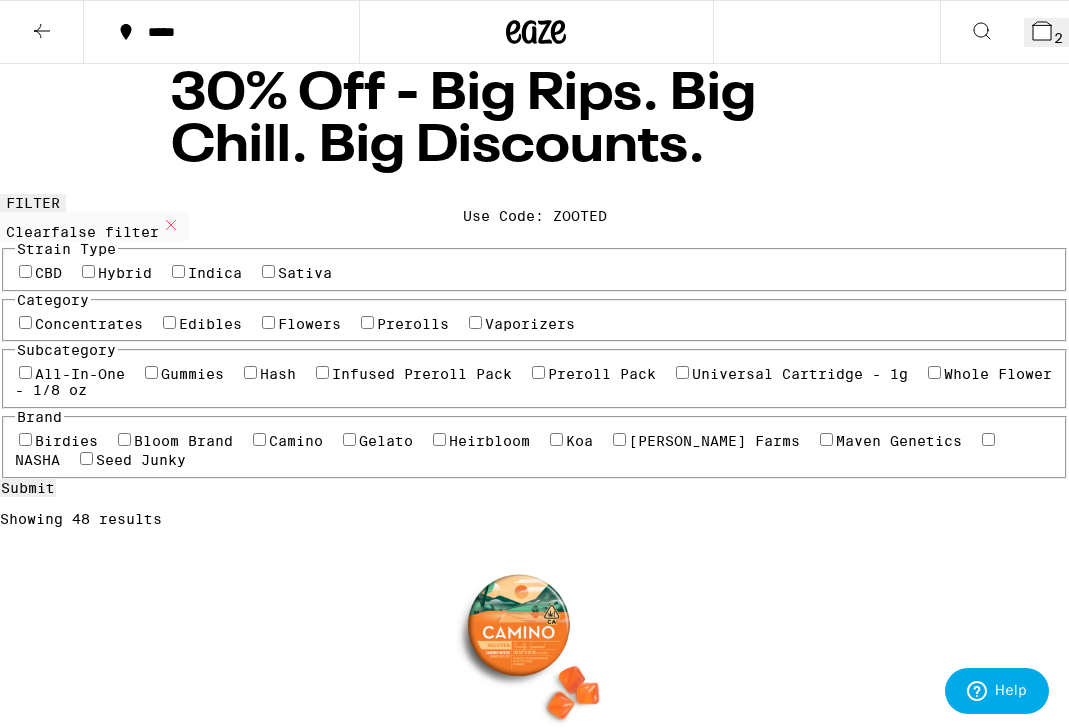 click on "2" at bounding box center [1046, 32] 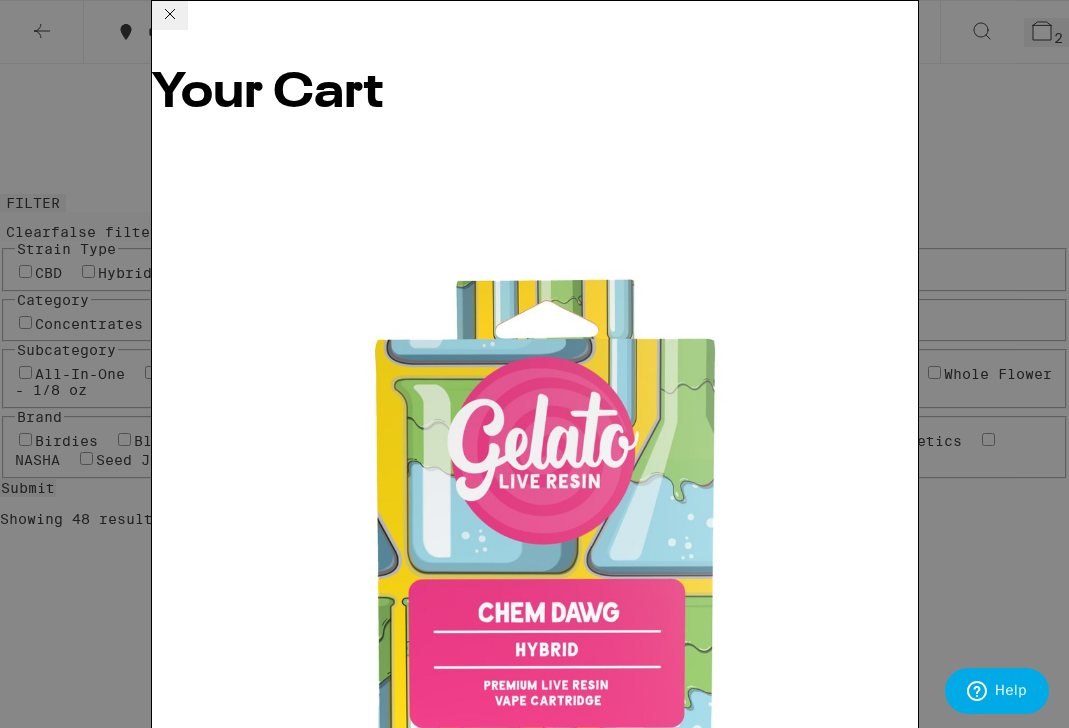 click on "Apply Promo" at bounding box center [207, 2600] 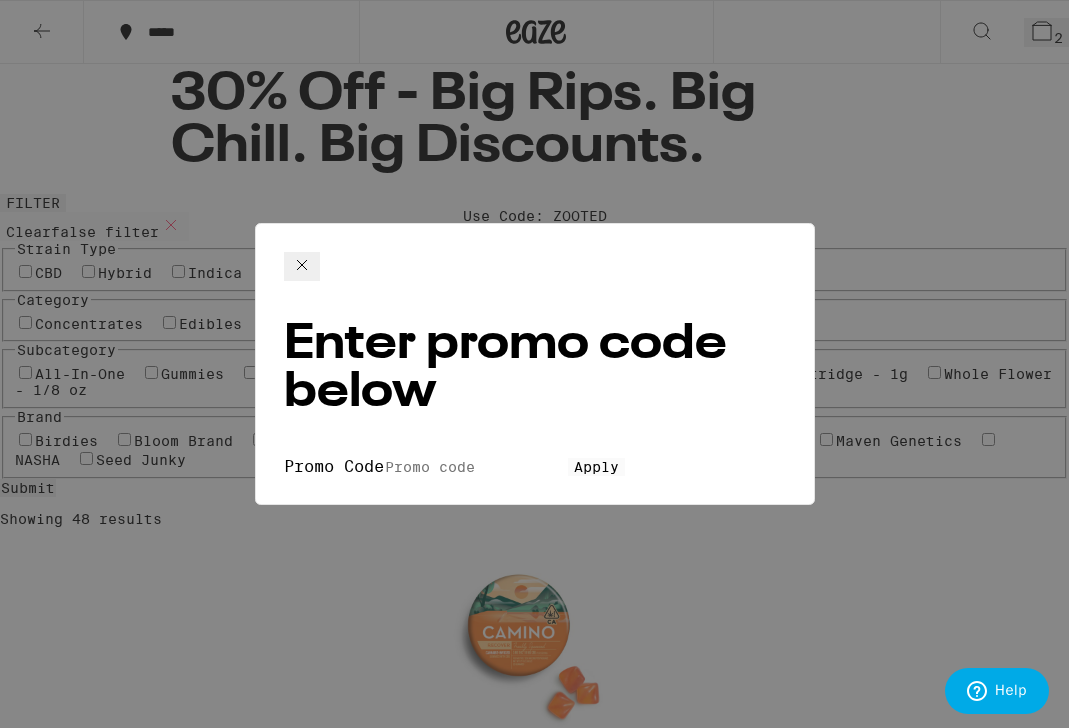 click on "Promo Code" at bounding box center [476, 467] 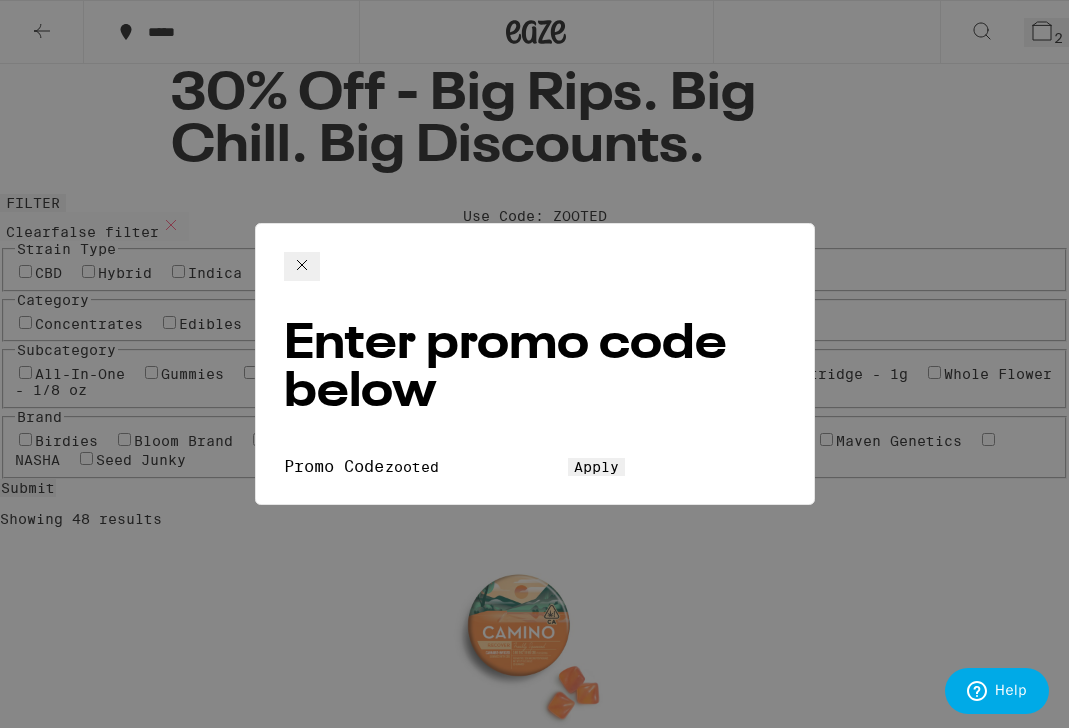 type on "zooted" 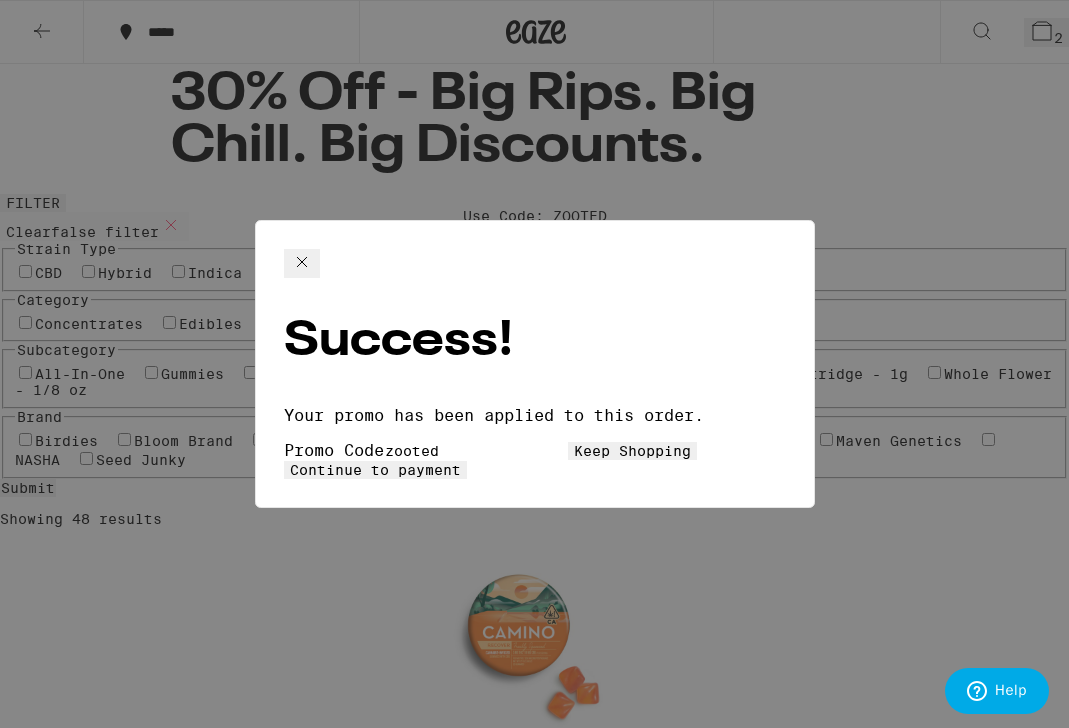 click on "Keep Shopping" at bounding box center (632, 451) 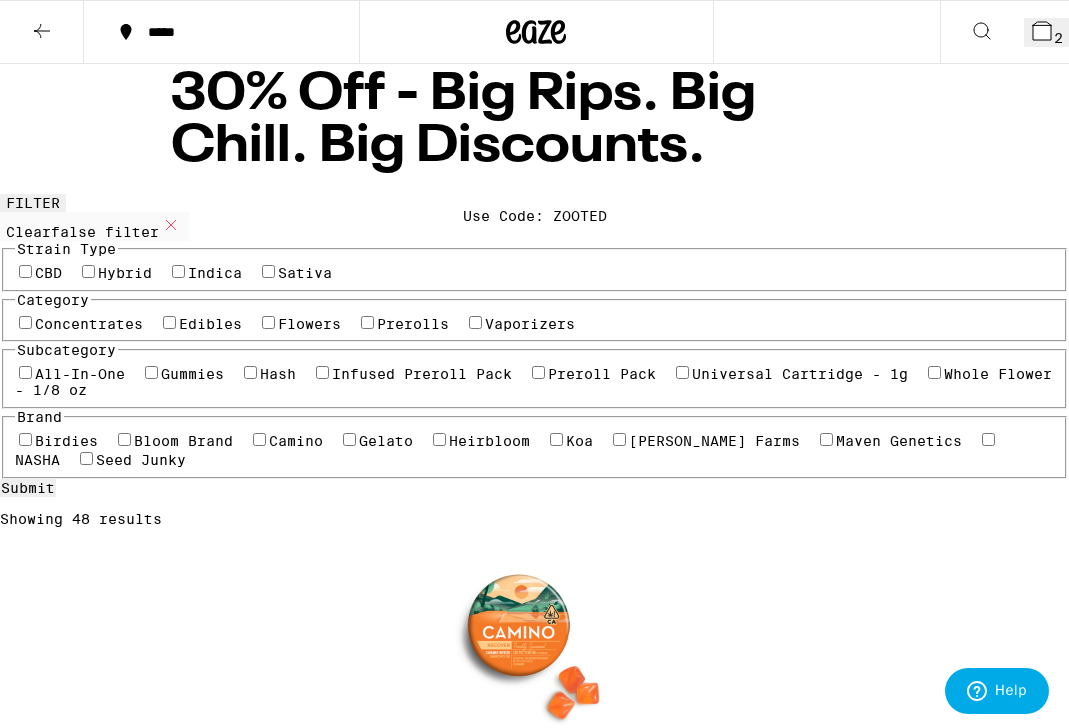 click on "2" at bounding box center [1046, 32] 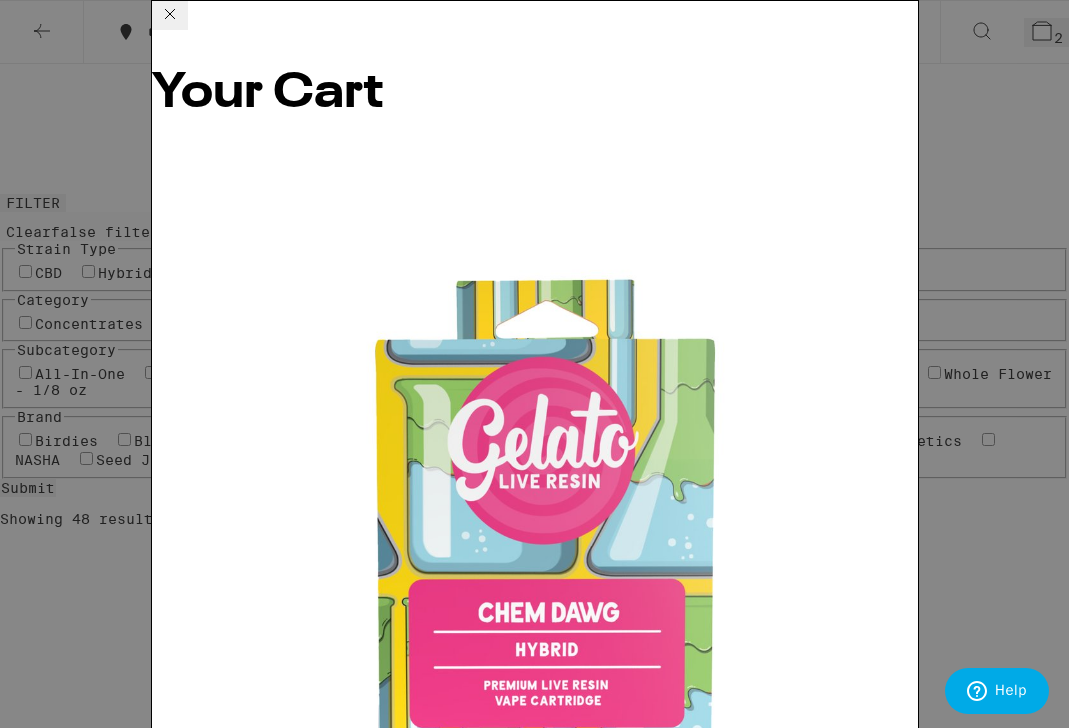 scroll, scrollTop: 0, scrollLeft: 0, axis: both 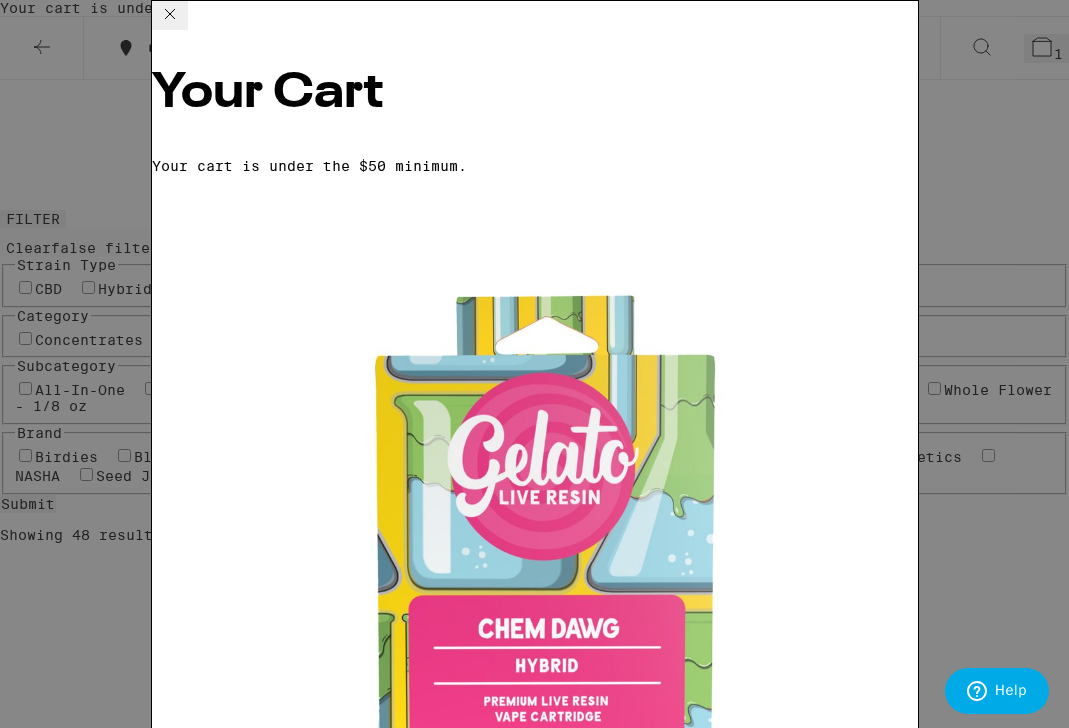click 